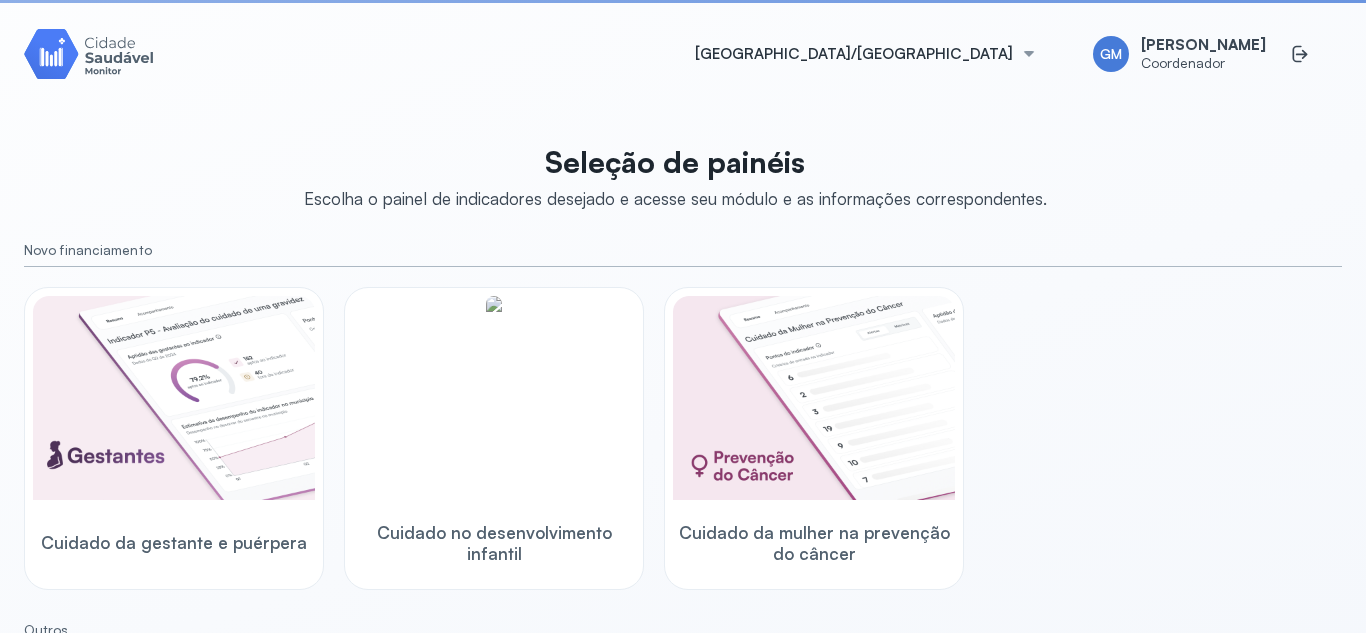 scroll, scrollTop: 0, scrollLeft: 0, axis: both 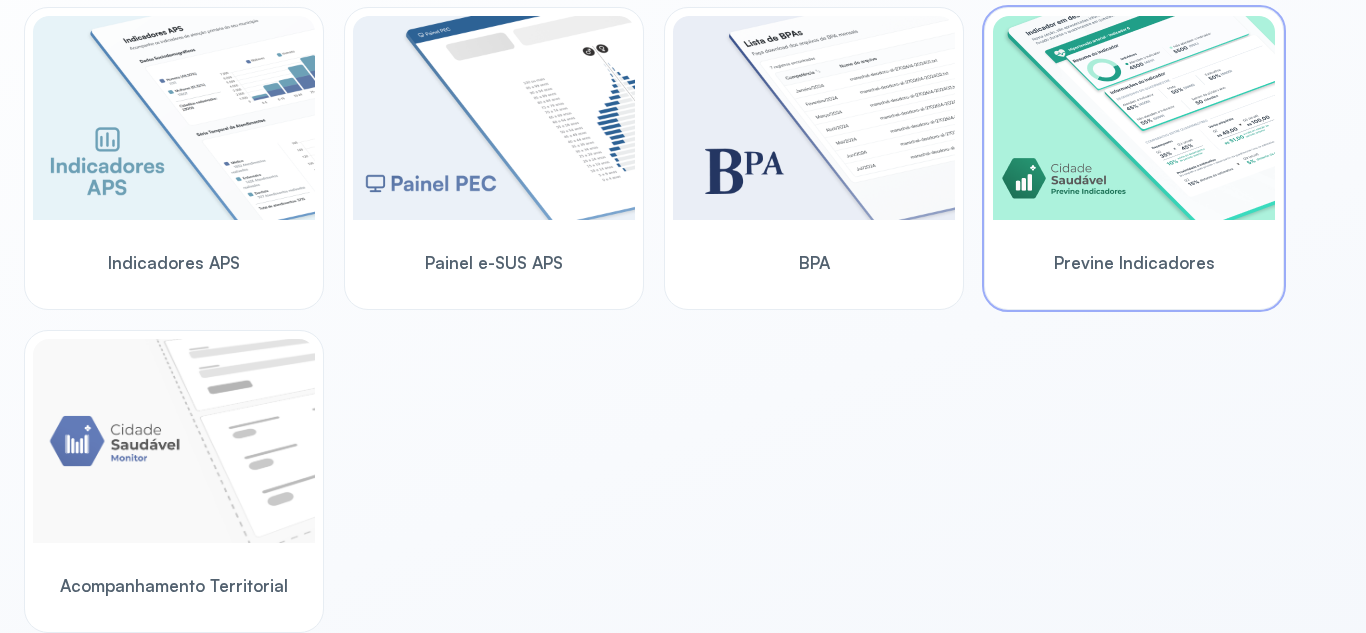 click at bounding box center (1134, 118) 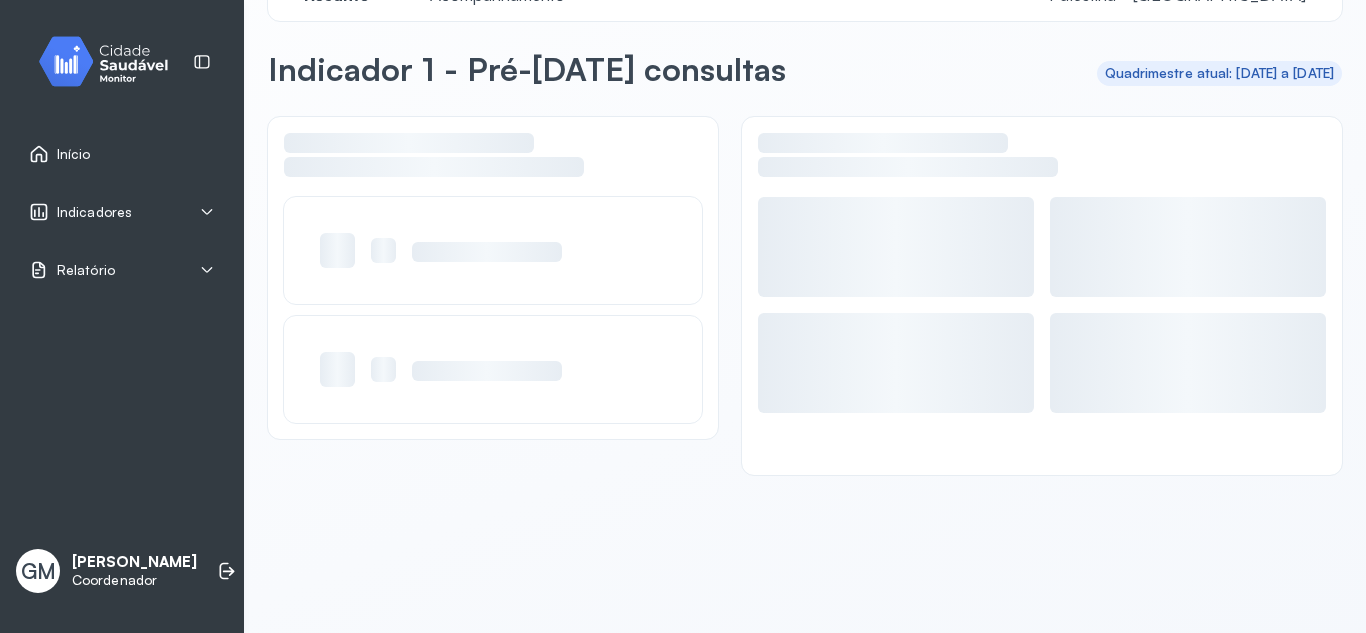 scroll, scrollTop: 56, scrollLeft: 0, axis: vertical 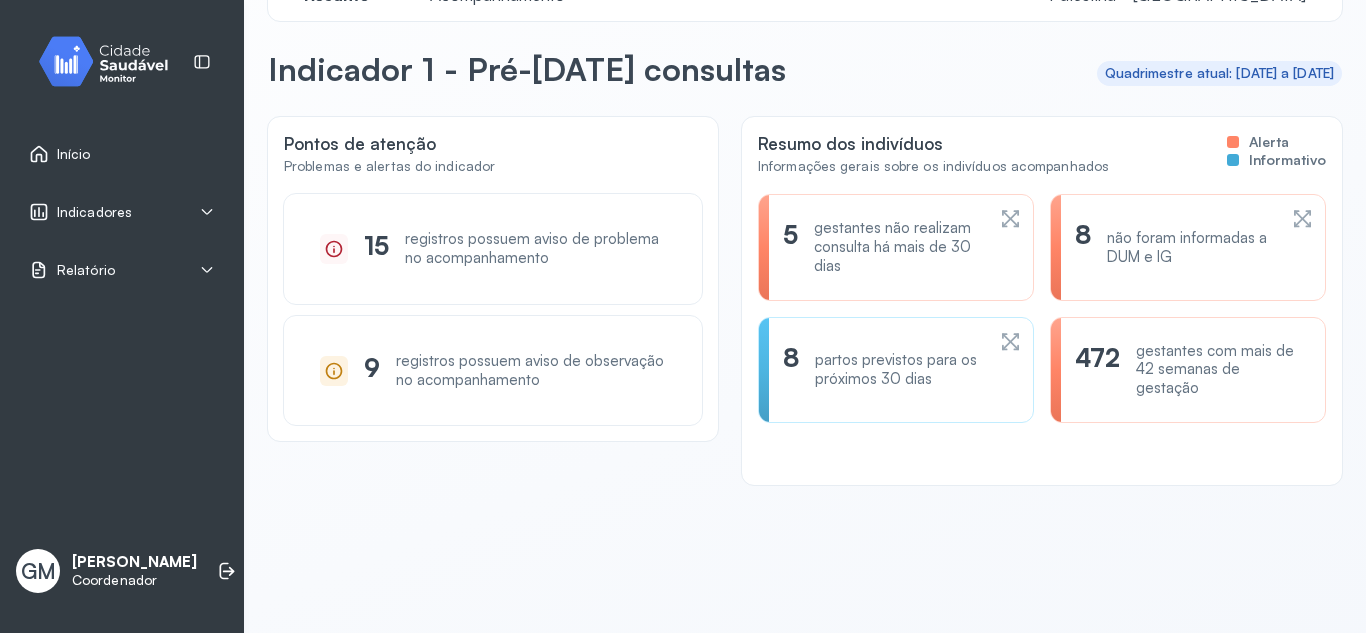 click on "8 partos previstos para os próximos 30 dias" at bounding box center (883, 370) 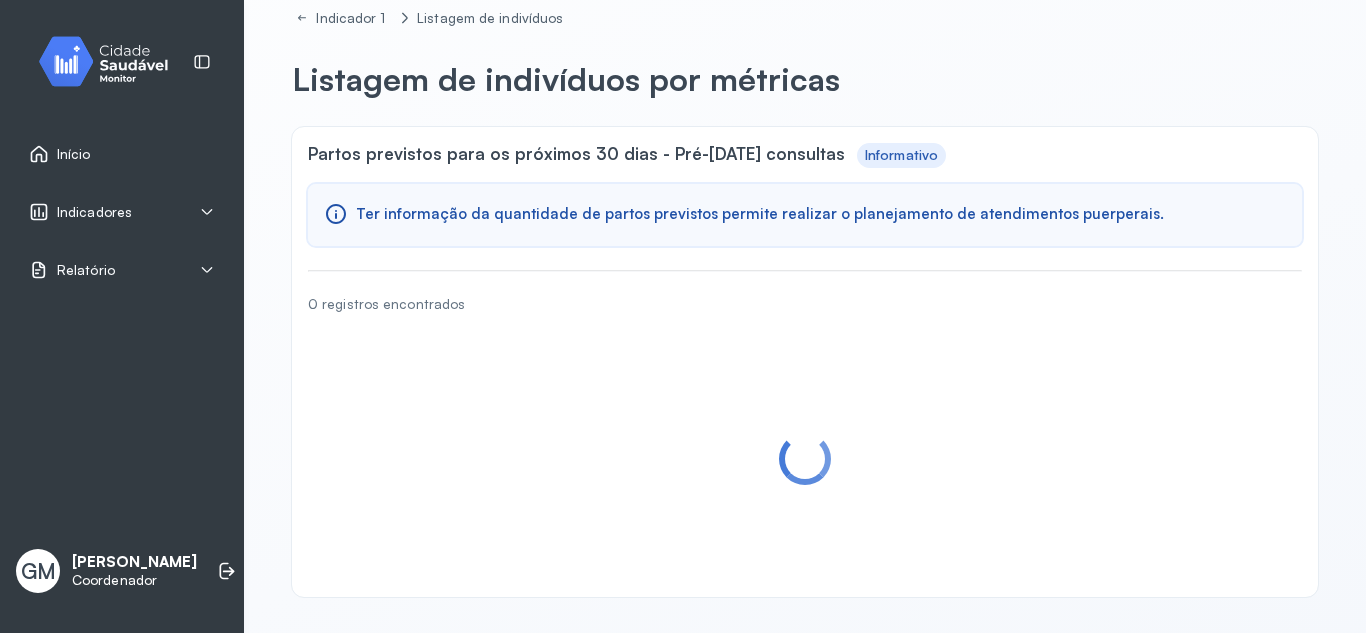 scroll, scrollTop: 0, scrollLeft: 0, axis: both 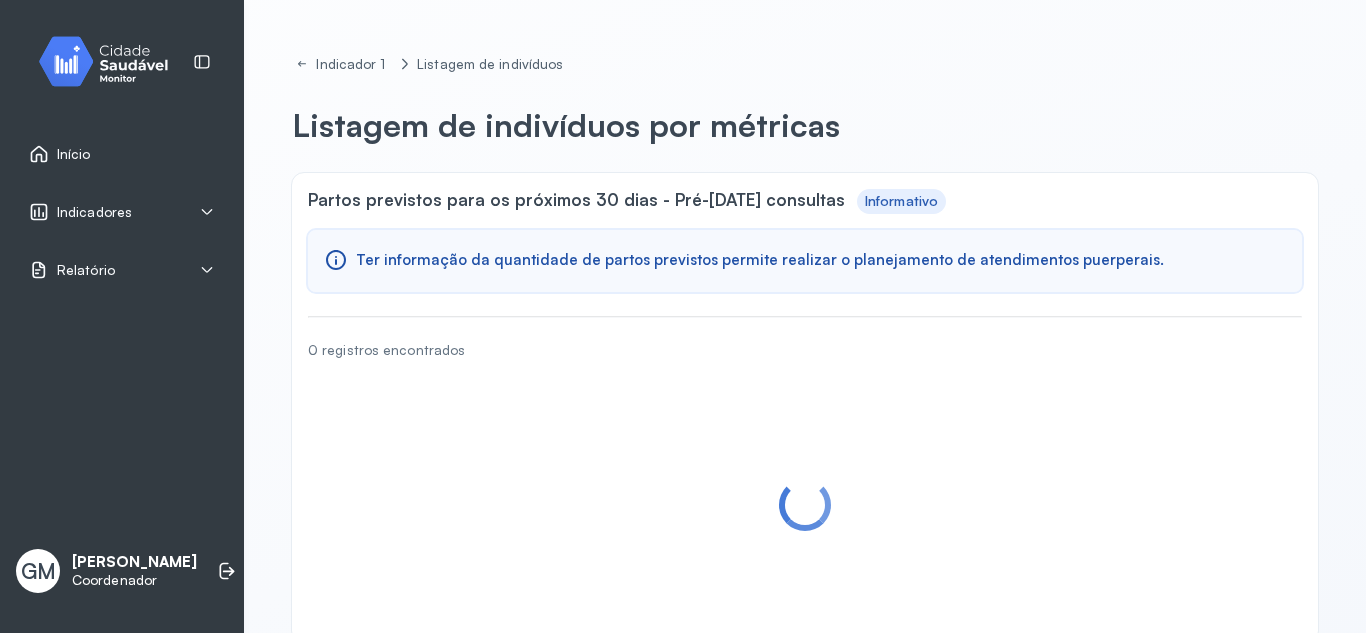 click on "0 registros encontrados" 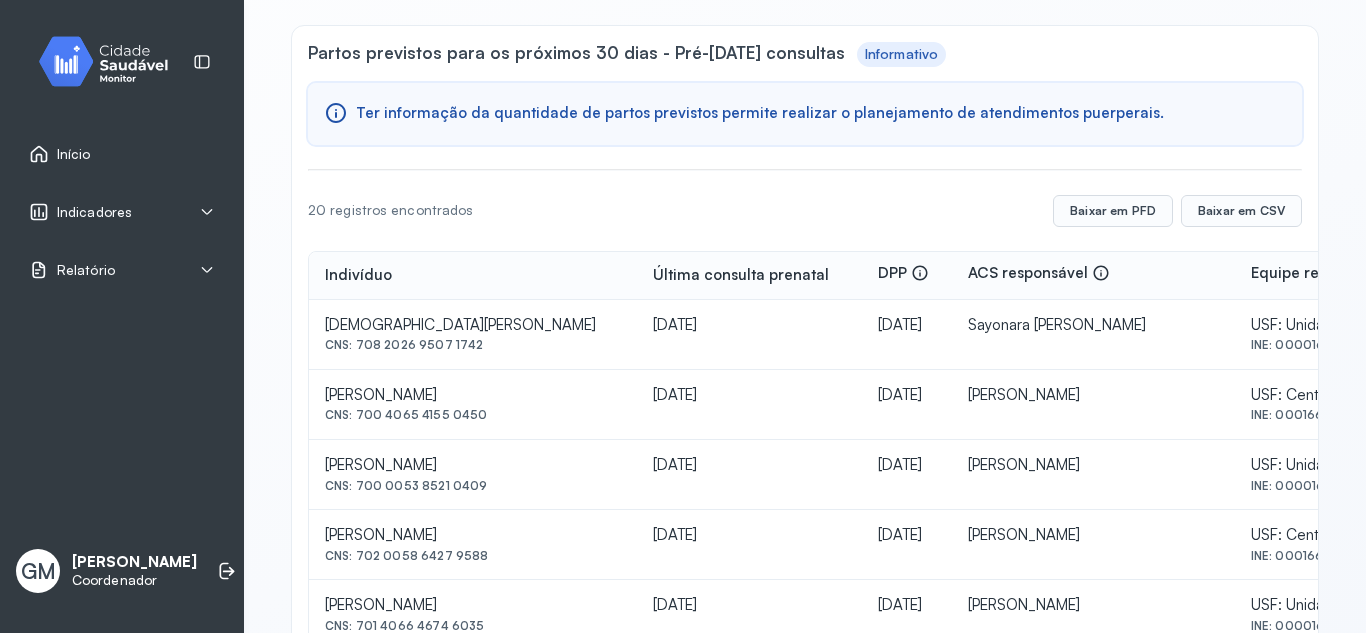 scroll, scrollTop: 160, scrollLeft: 0, axis: vertical 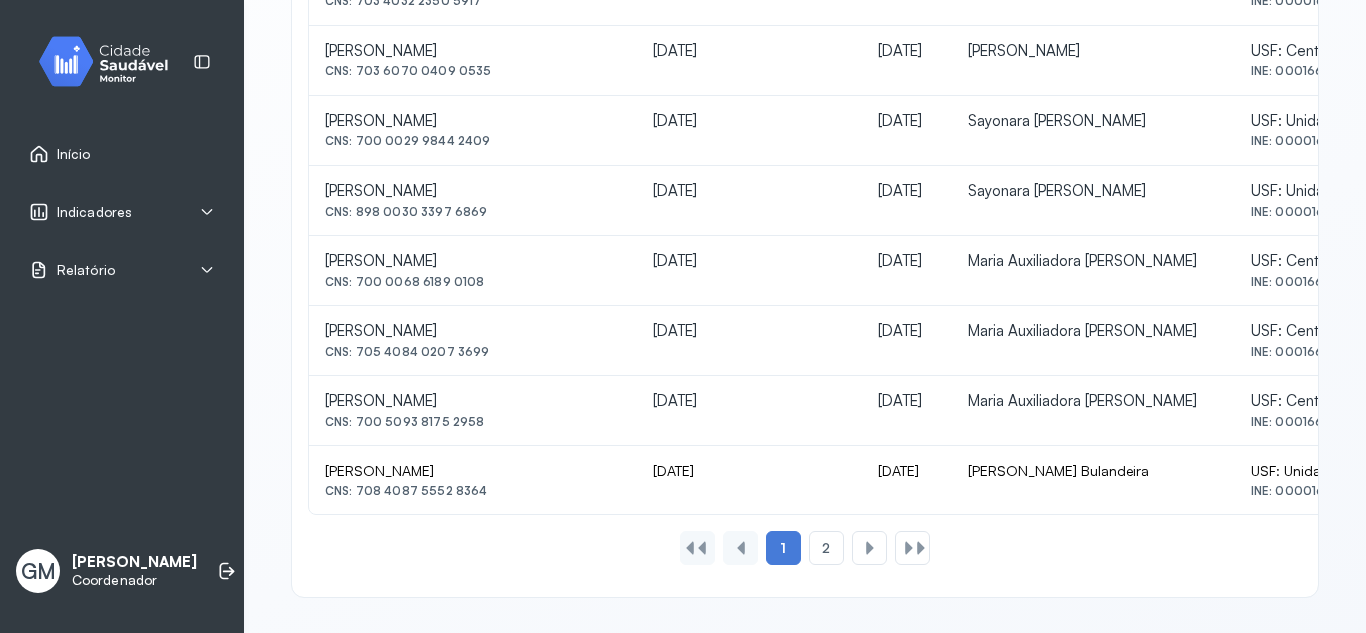click on "Indicadores" at bounding box center [122, 212] 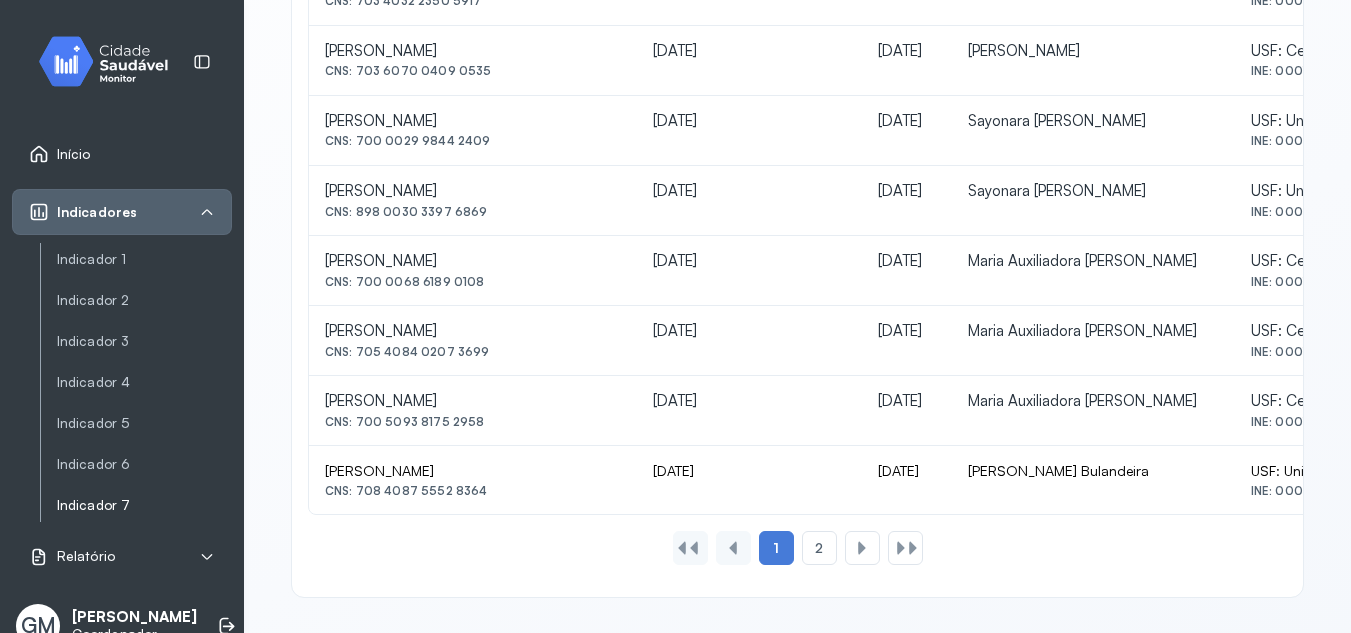 click on "Indicador 7" at bounding box center (144, 505) 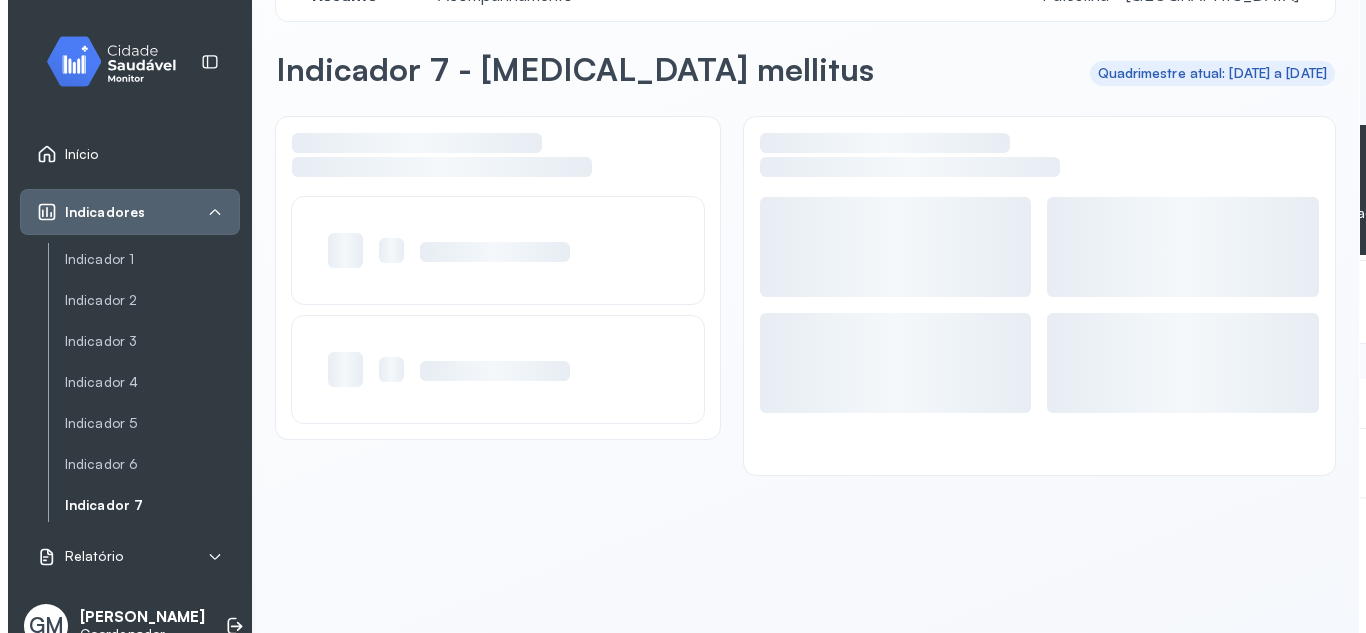 scroll, scrollTop: 56, scrollLeft: 0, axis: vertical 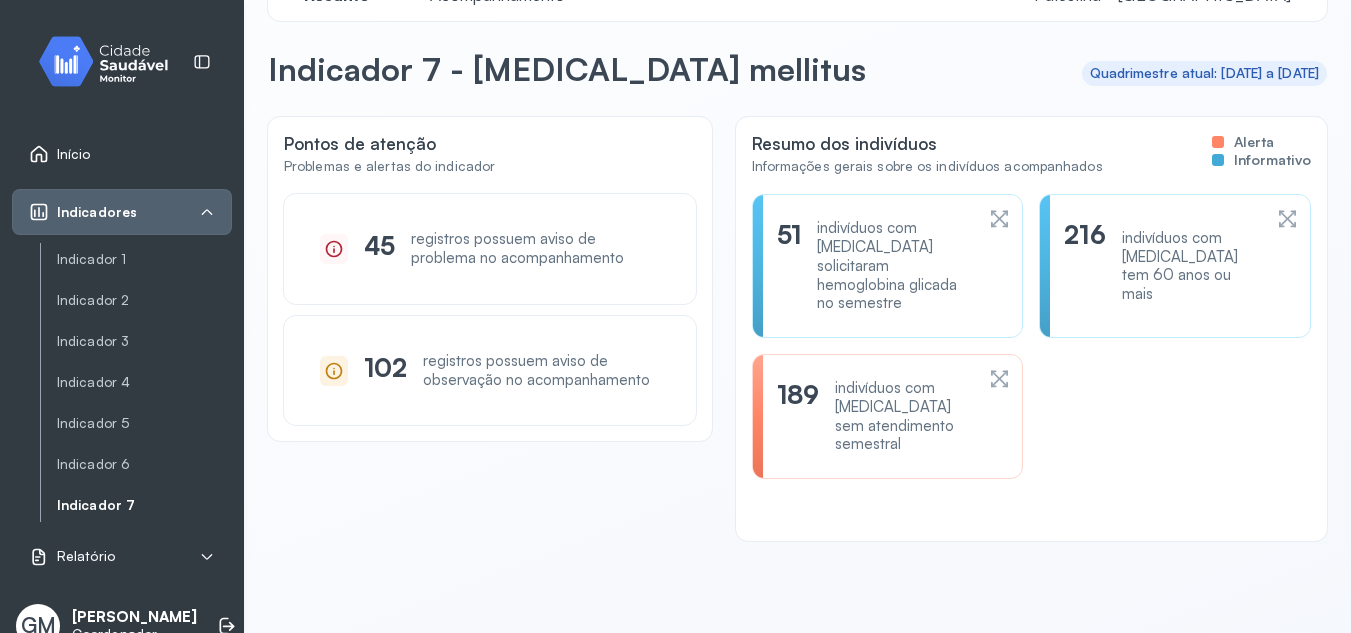 click on "Início" at bounding box center [74, 154] 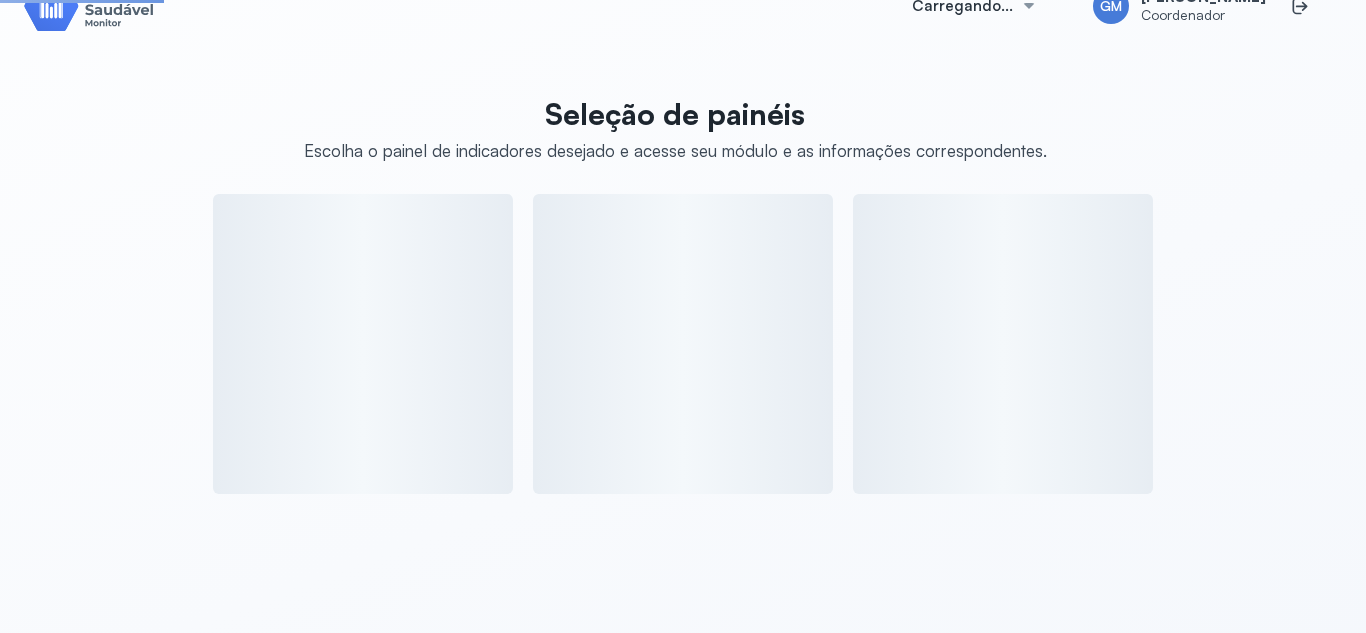click on "Seleção de painéis Escolha o painel de indicadores desejado e acesse seu módulo e as informações correspondentes." at bounding box center (683, 289) 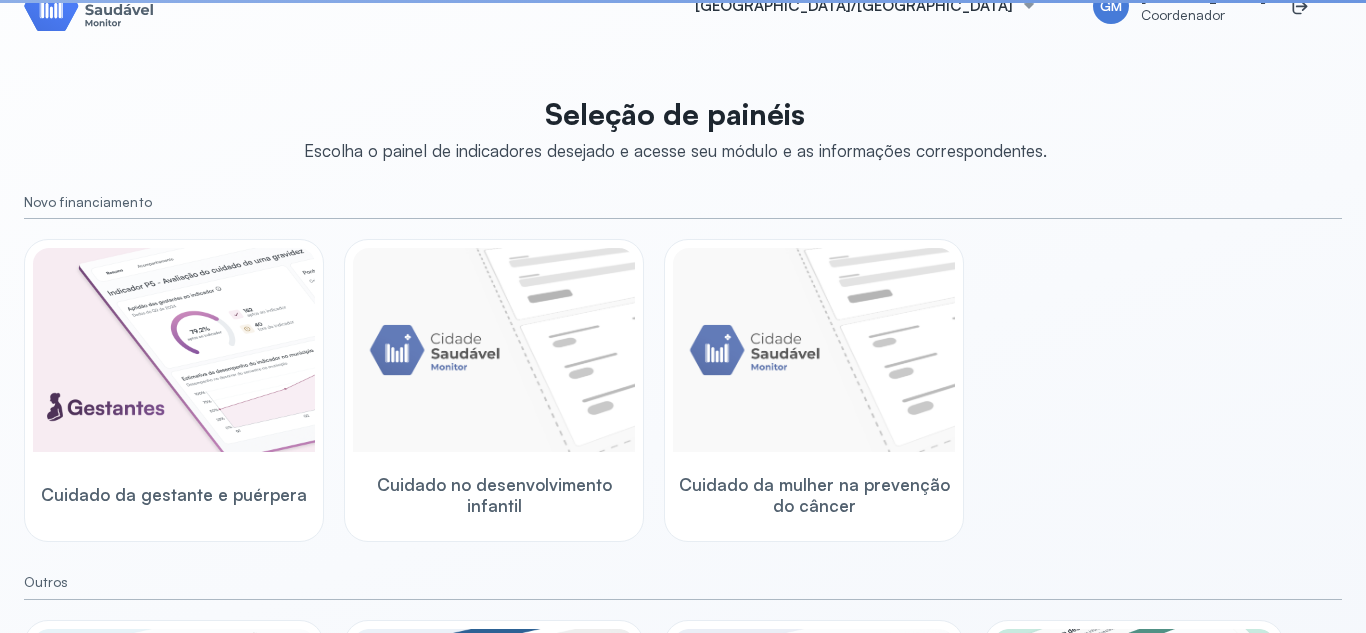 scroll, scrollTop: 661, scrollLeft: 0, axis: vertical 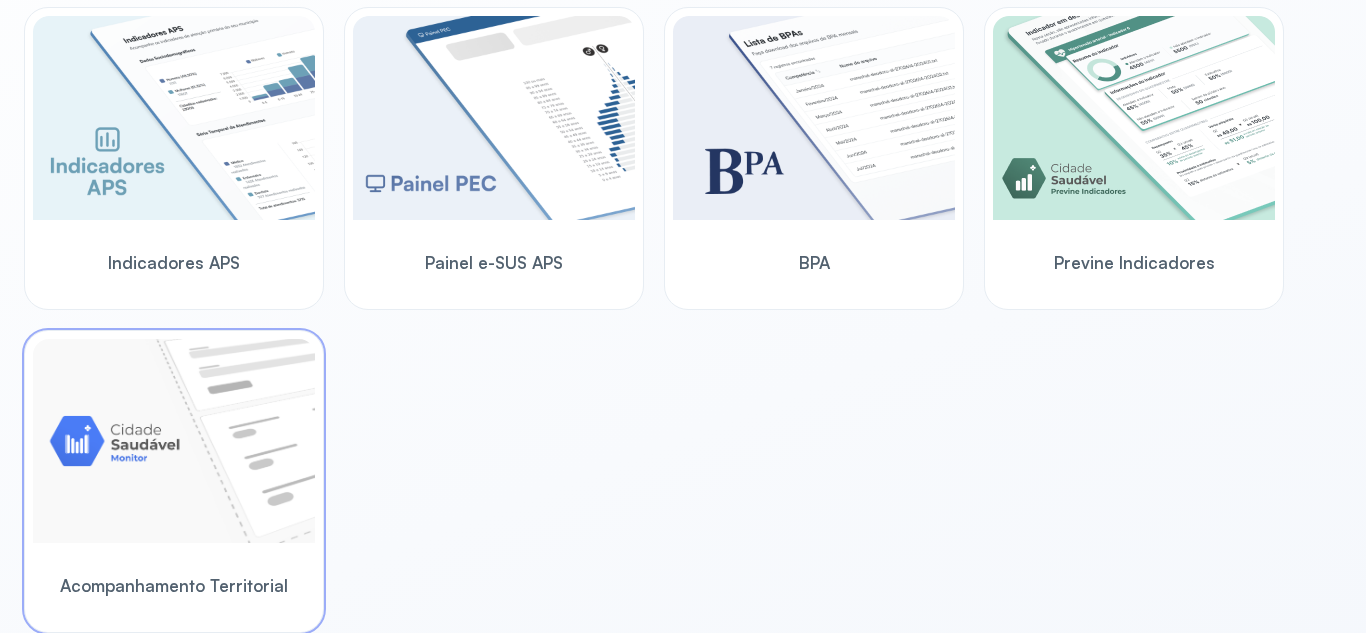 click on "Acompanhamento Territorial" at bounding box center (174, 585) 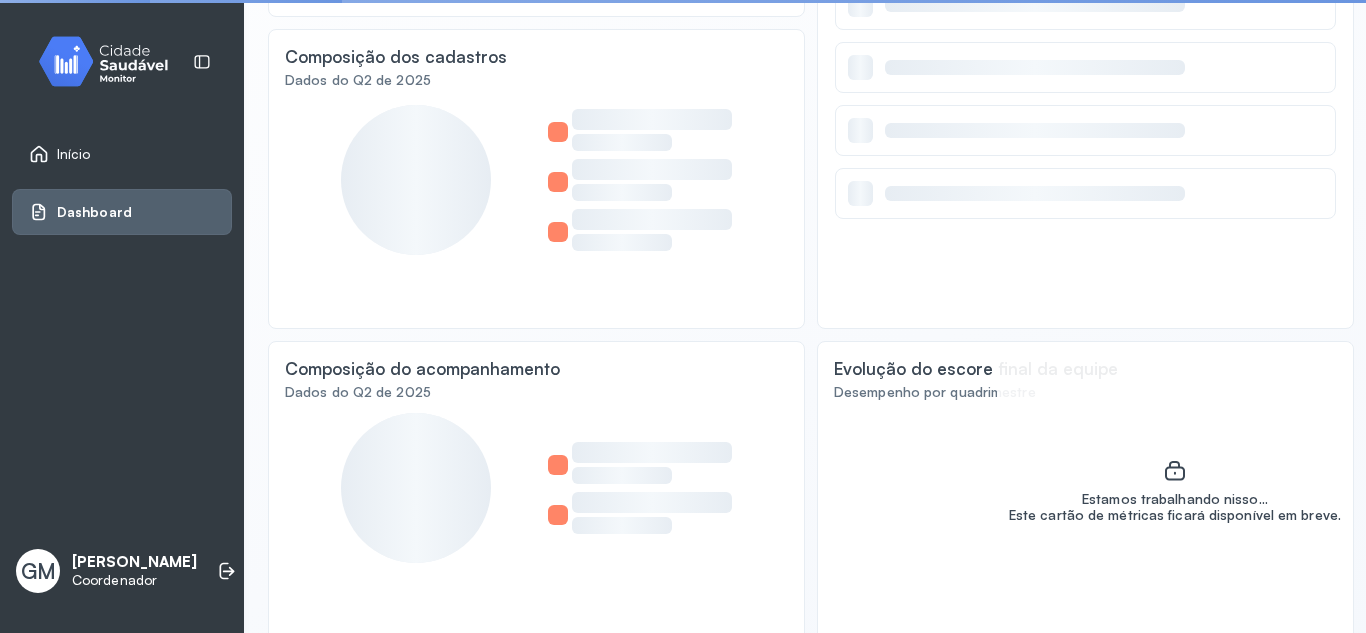 scroll, scrollTop: 505, scrollLeft: 0, axis: vertical 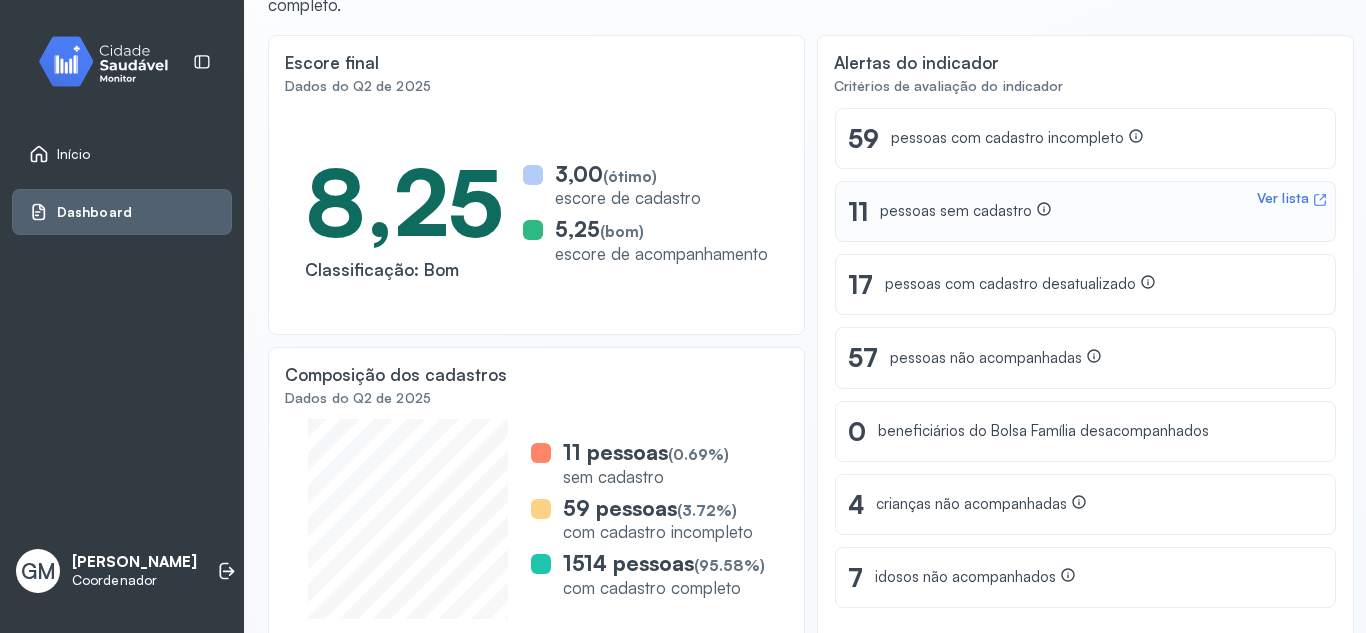 drag, startPoint x: 1322, startPoint y: 348, endPoint x: 1289, endPoint y: 220, distance: 132.18547 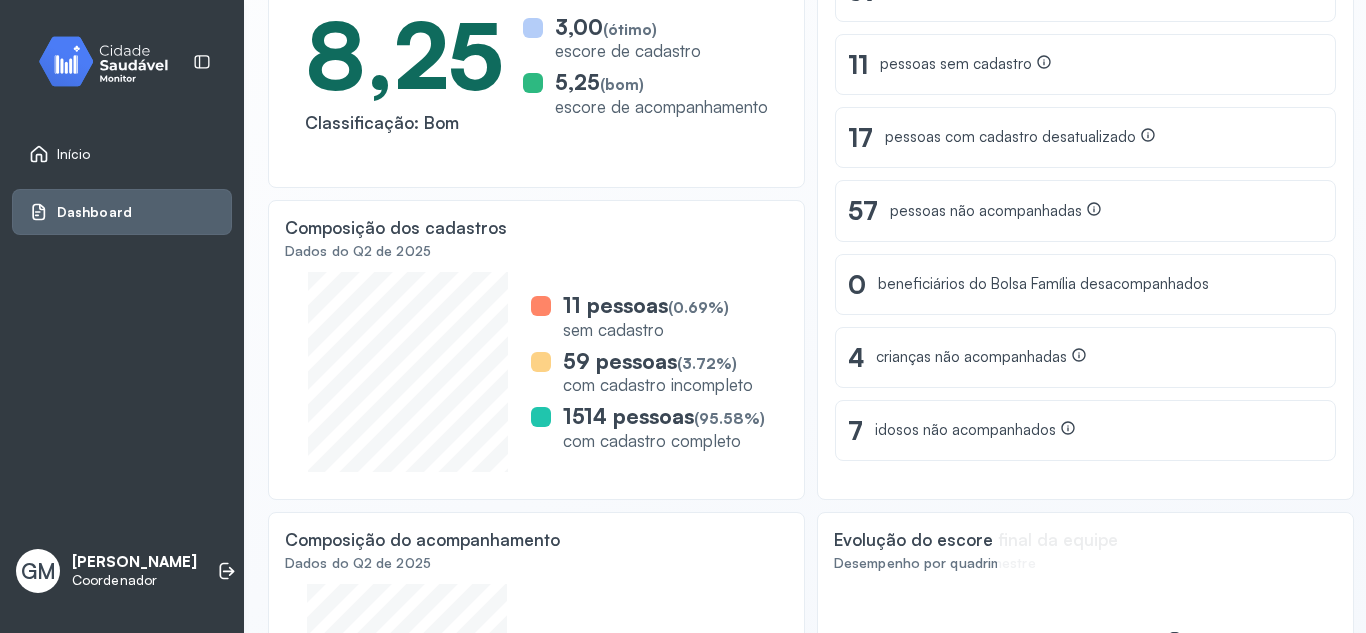 scroll, scrollTop: 505, scrollLeft: 0, axis: vertical 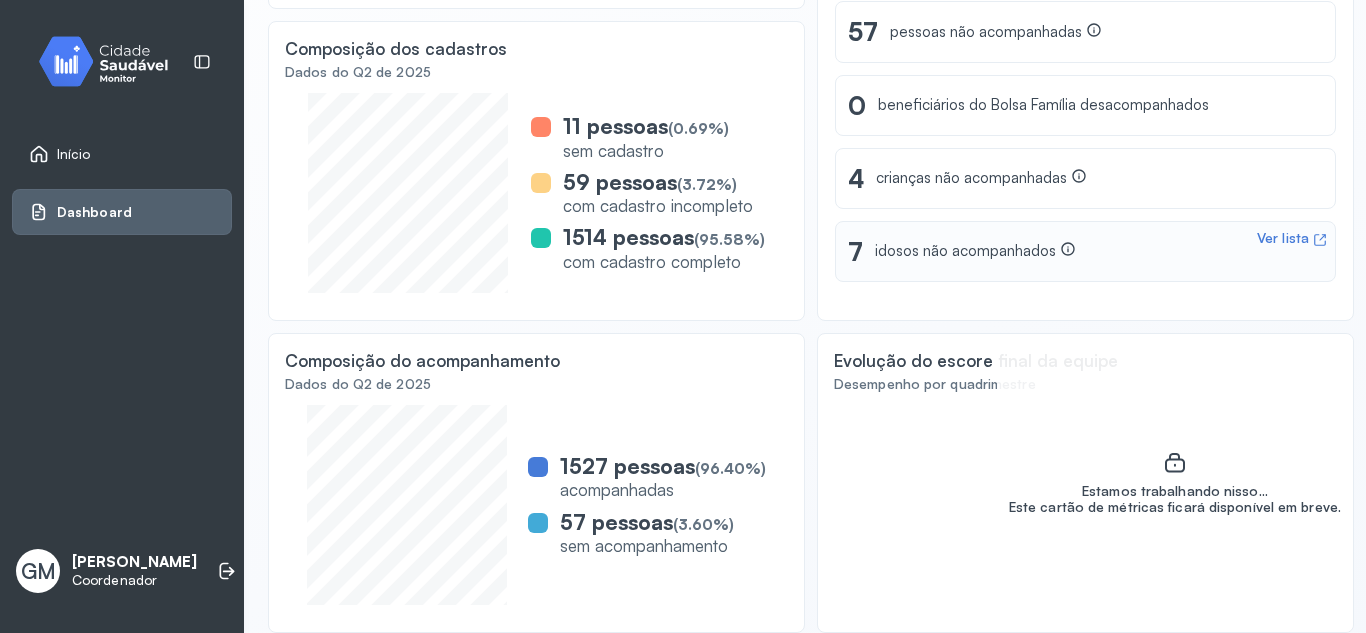 click on "7" at bounding box center (855, 251) 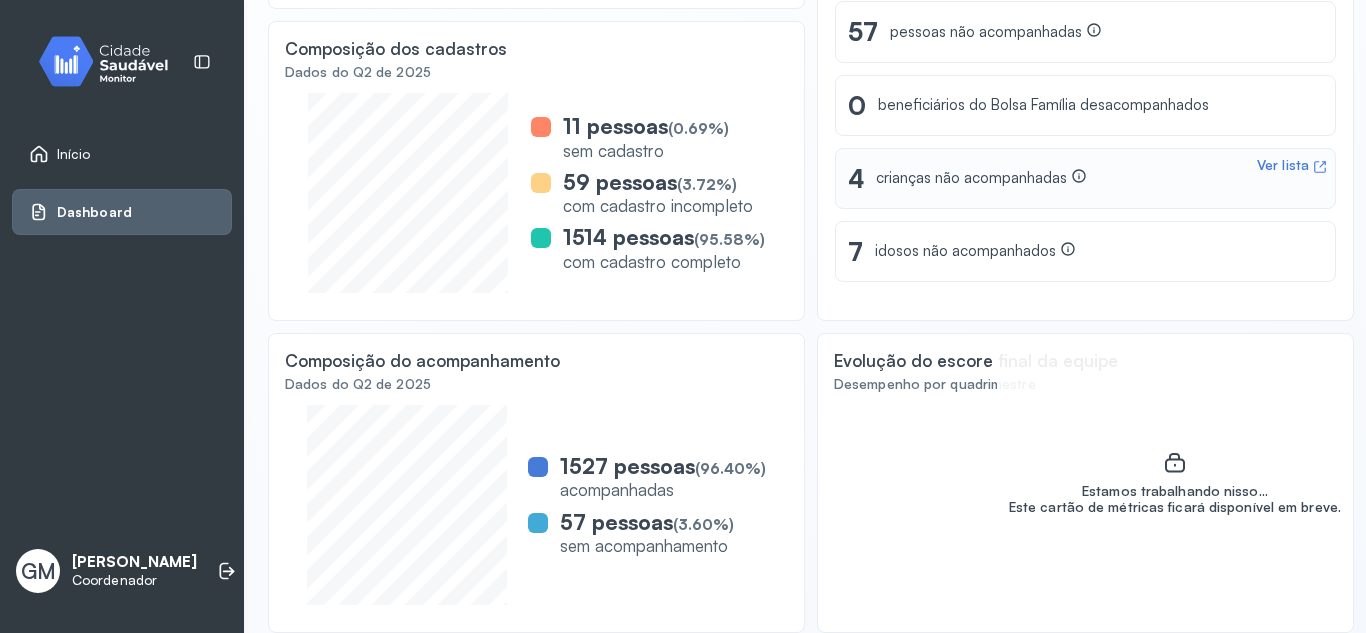 click on "crianças não acompanhadas" at bounding box center (981, 178) 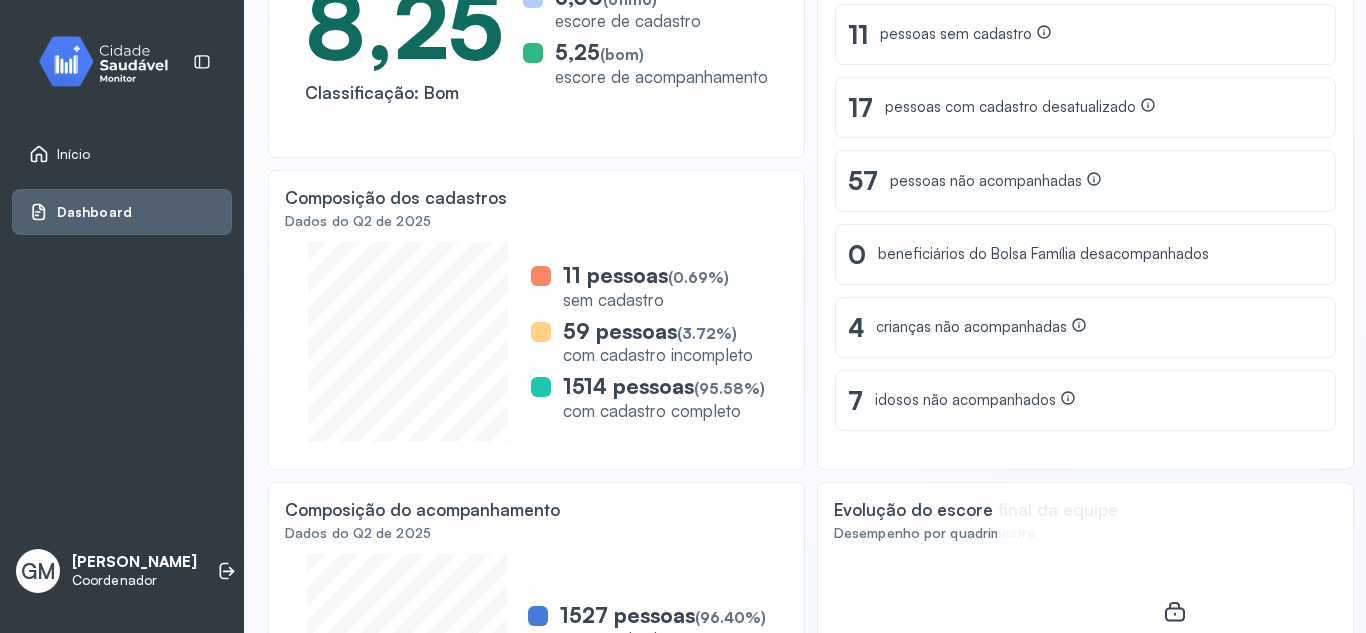 scroll, scrollTop: 292, scrollLeft: 0, axis: vertical 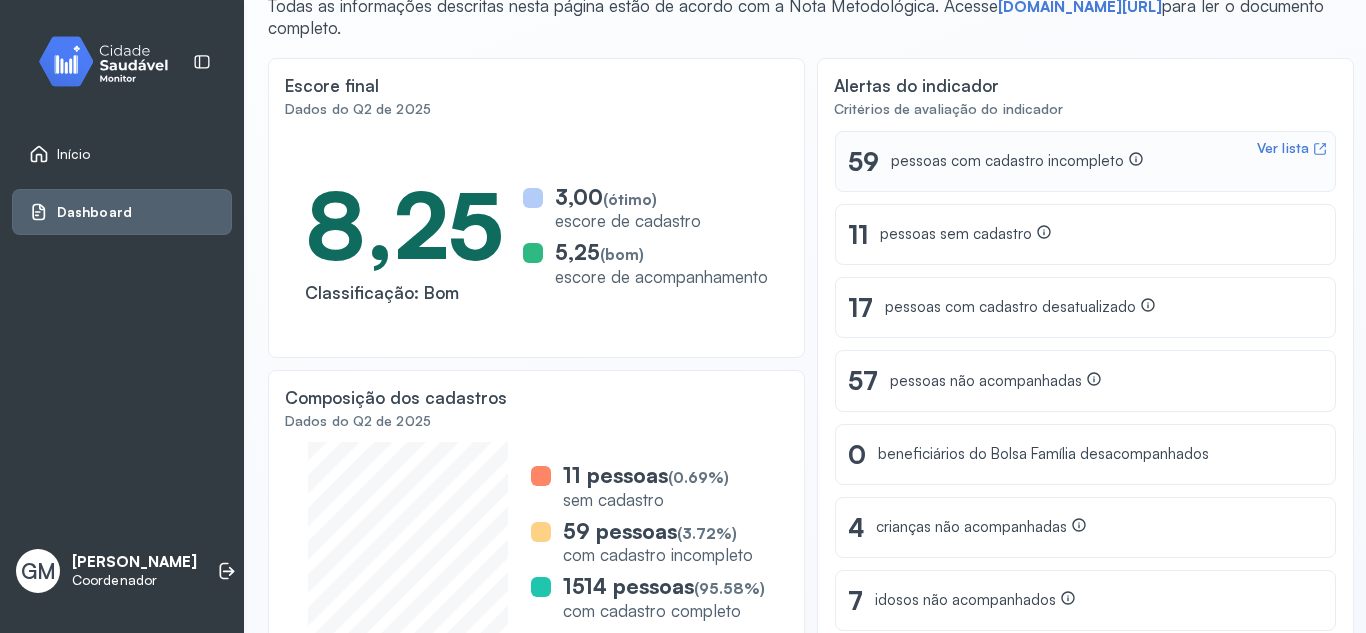 click on "Ver lista  59 pessoas com cadastro incompleto" at bounding box center [1085, 161] 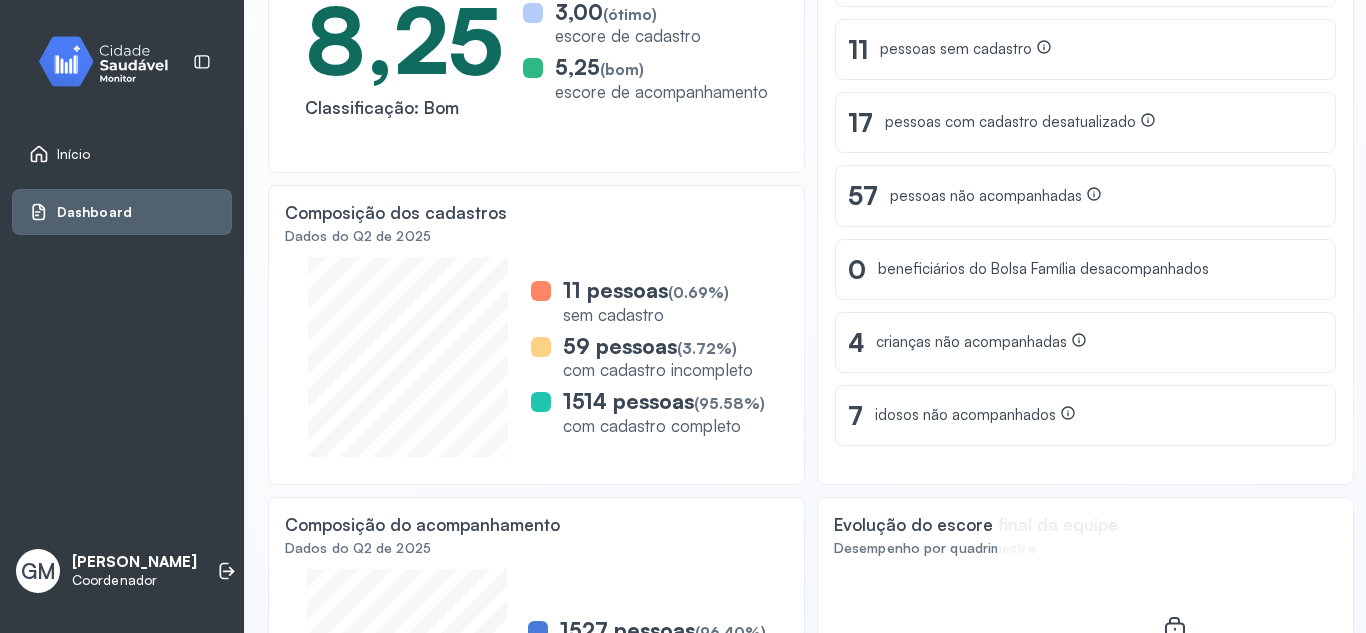 scroll, scrollTop: 343, scrollLeft: 0, axis: vertical 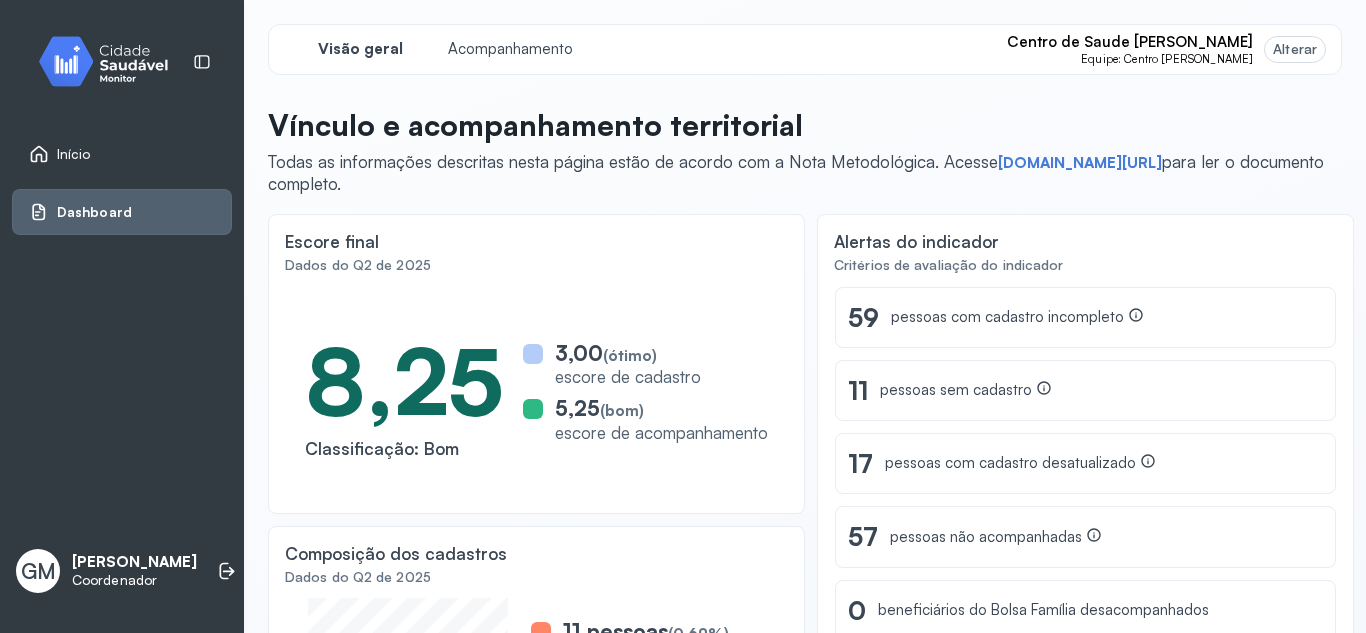 click on "Alterar" at bounding box center (1295, 49) 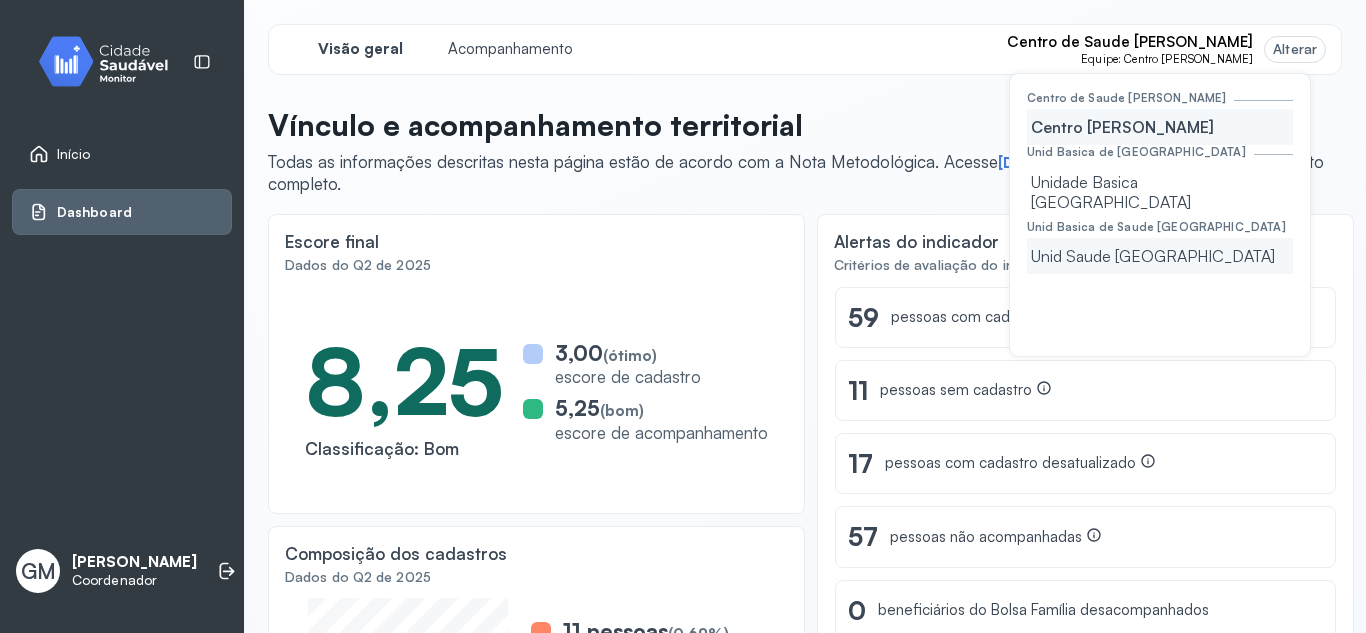 click on "Unid Saude [GEOGRAPHIC_DATA]" 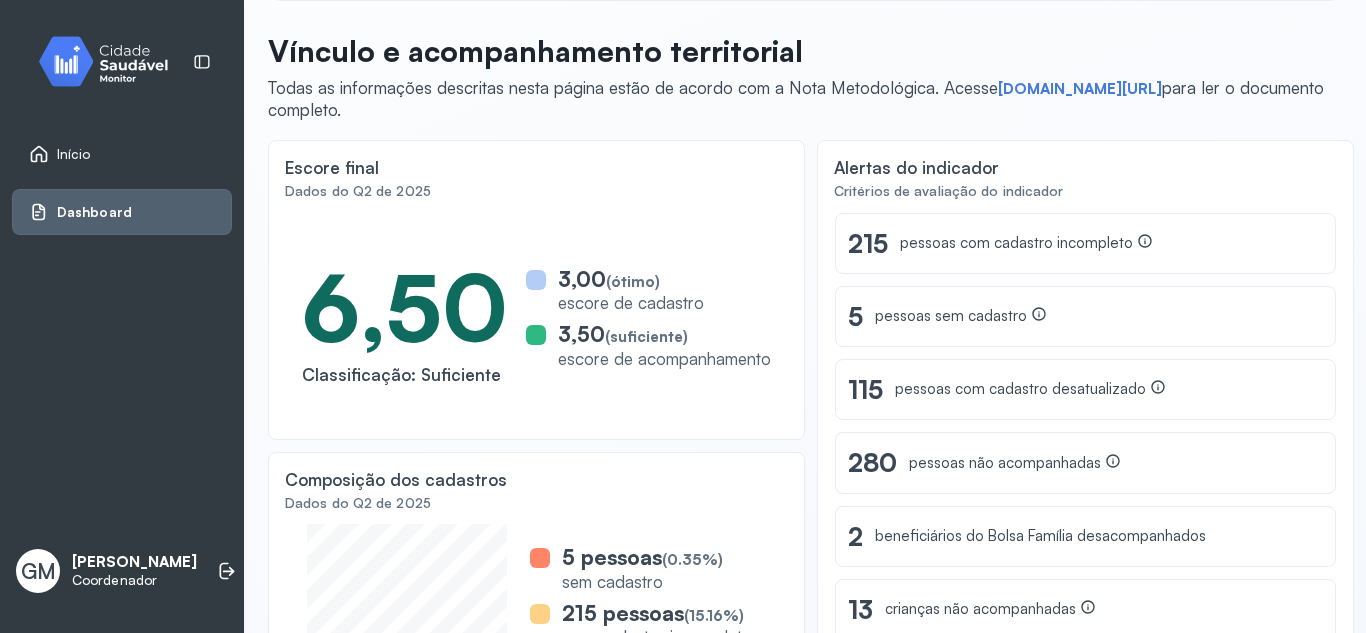 scroll, scrollTop: 78, scrollLeft: 0, axis: vertical 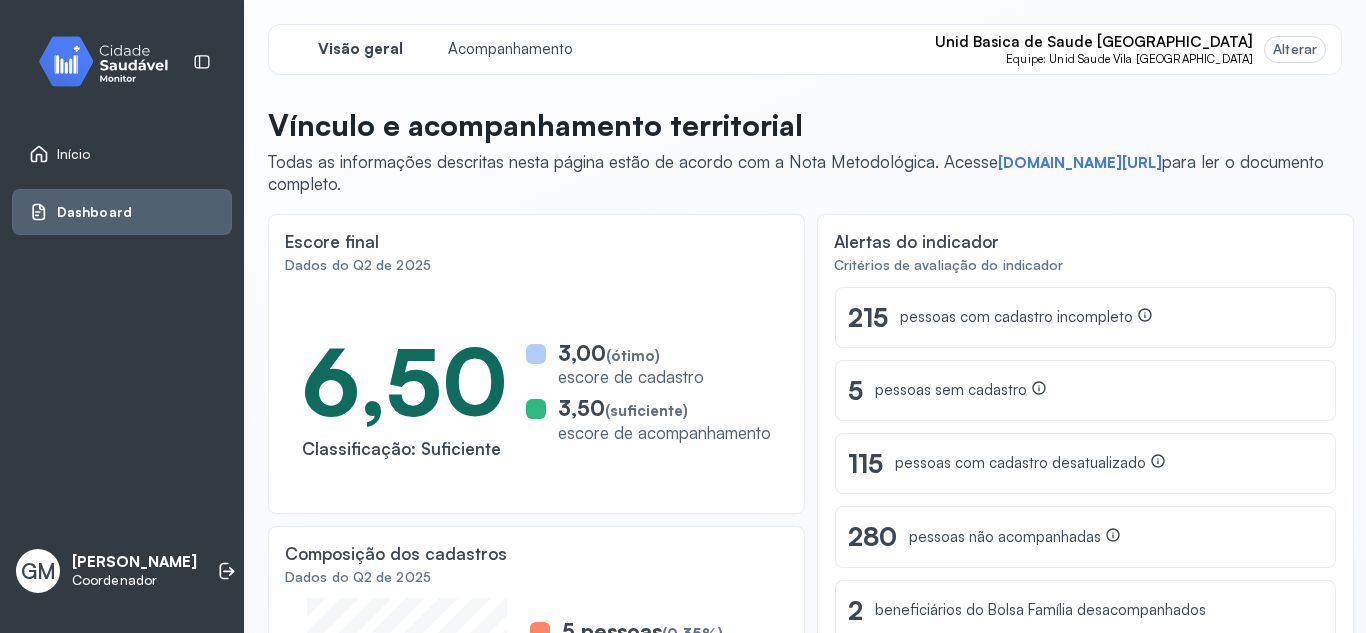 click on "Alterar" at bounding box center [1295, 49] 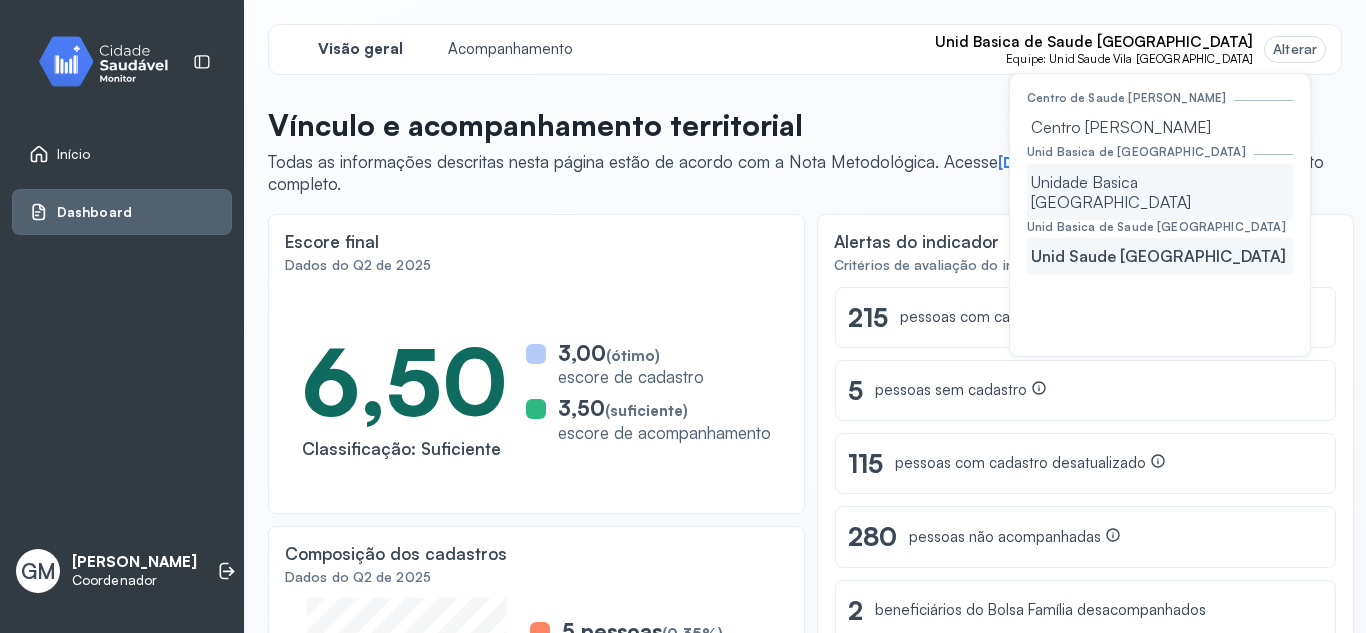 click on "Unidade Basica [GEOGRAPHIC_DATA]" 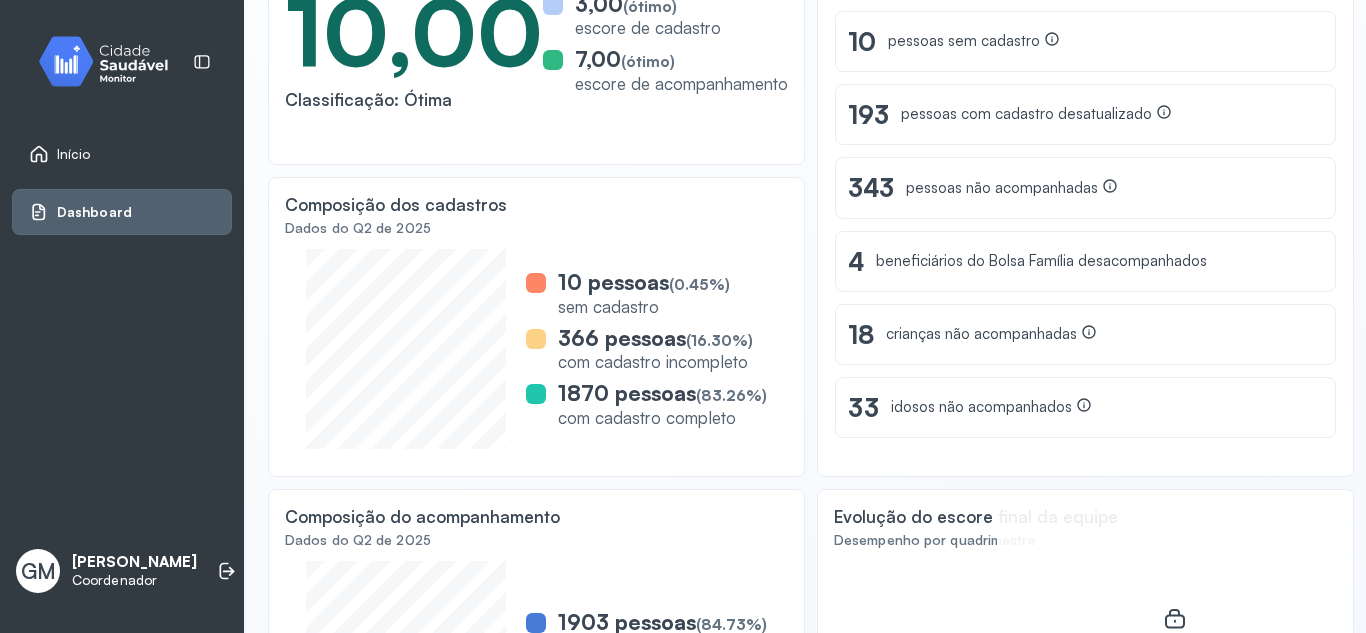 scroll, scrollTop: 0, scrollLeft: 0, axis: both 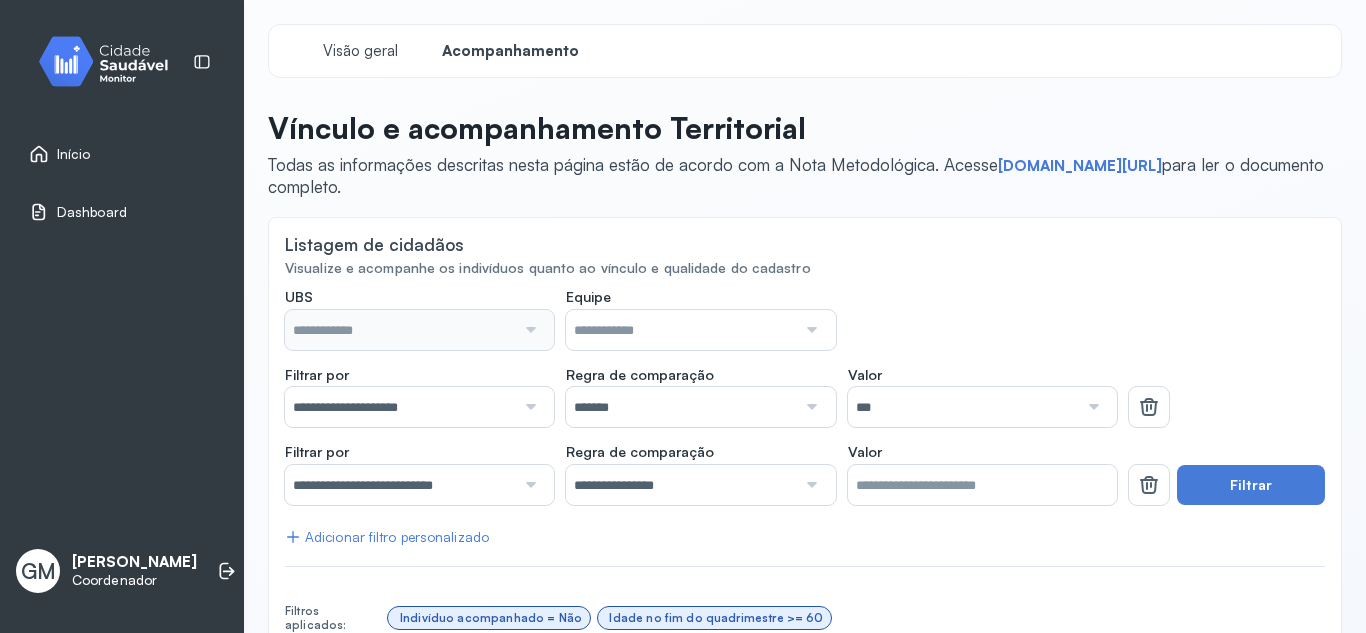type on "**********" 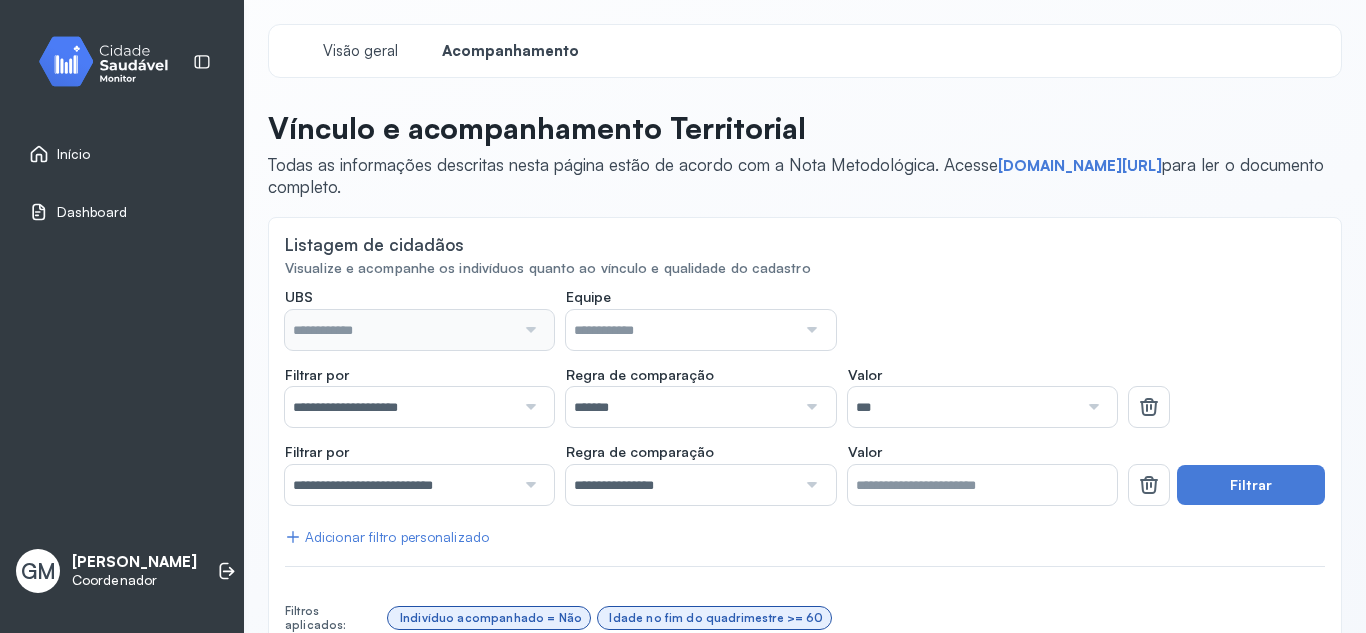 type on "**********" 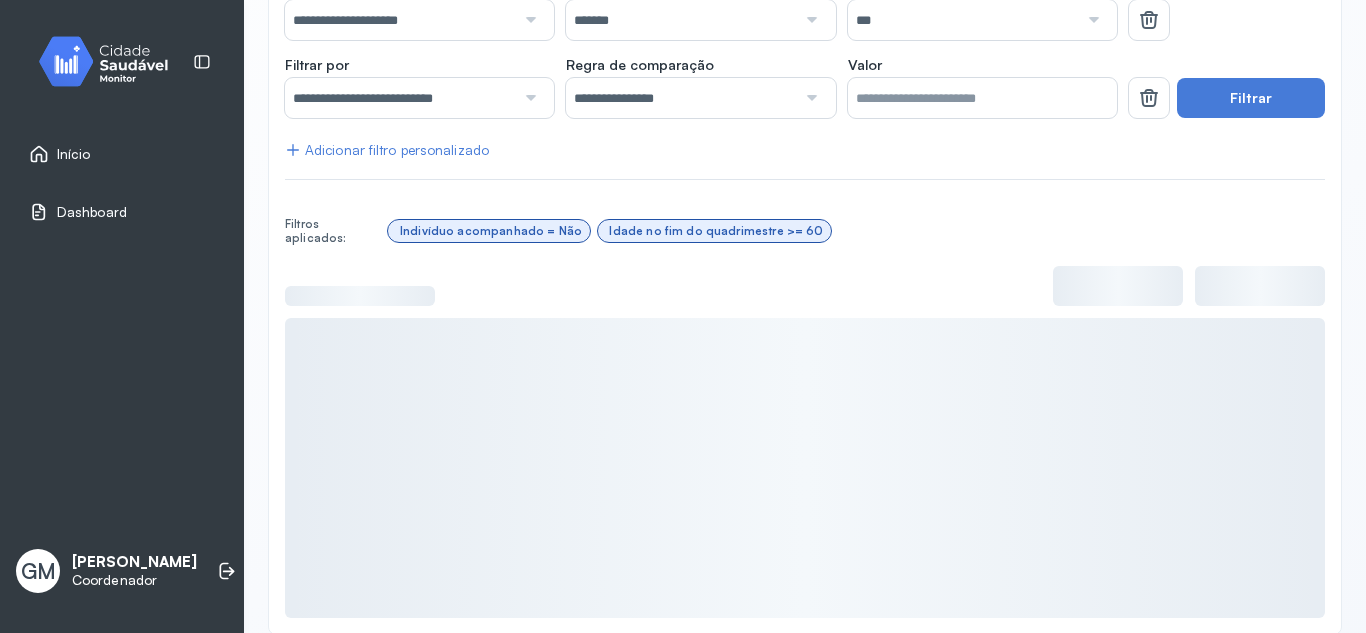 scroll, scrollTop: 413, scrollLeft: 0, axis: vertical 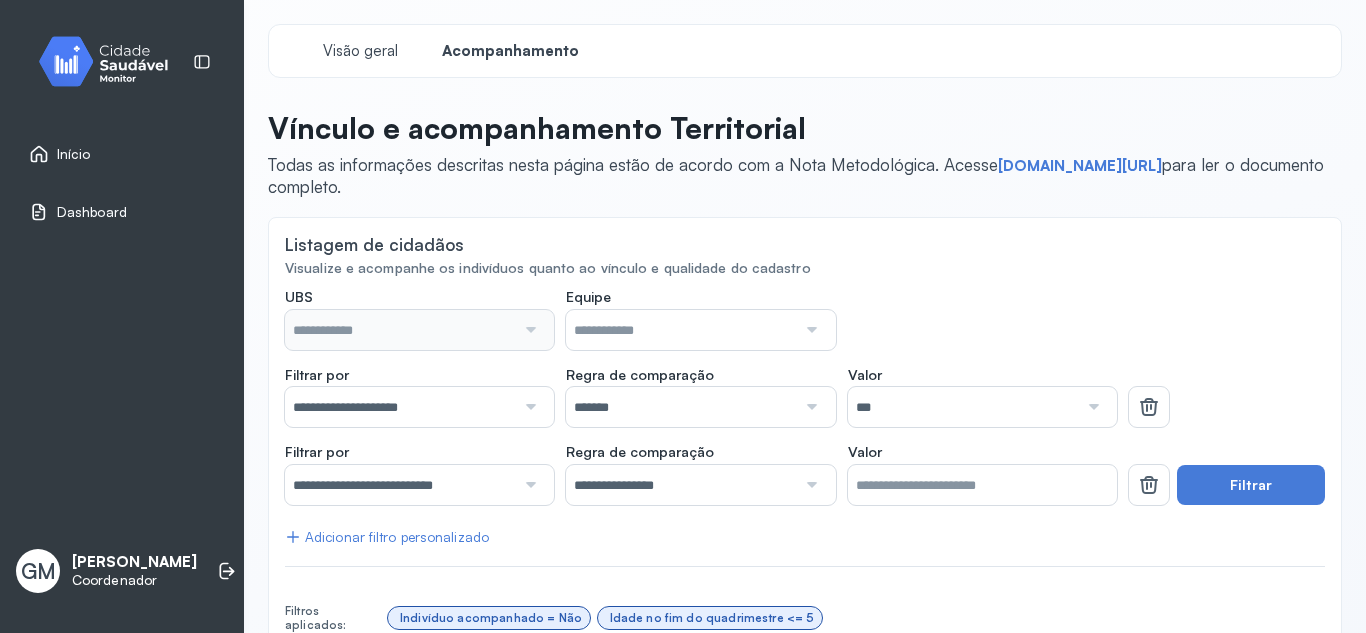 type on "**********" 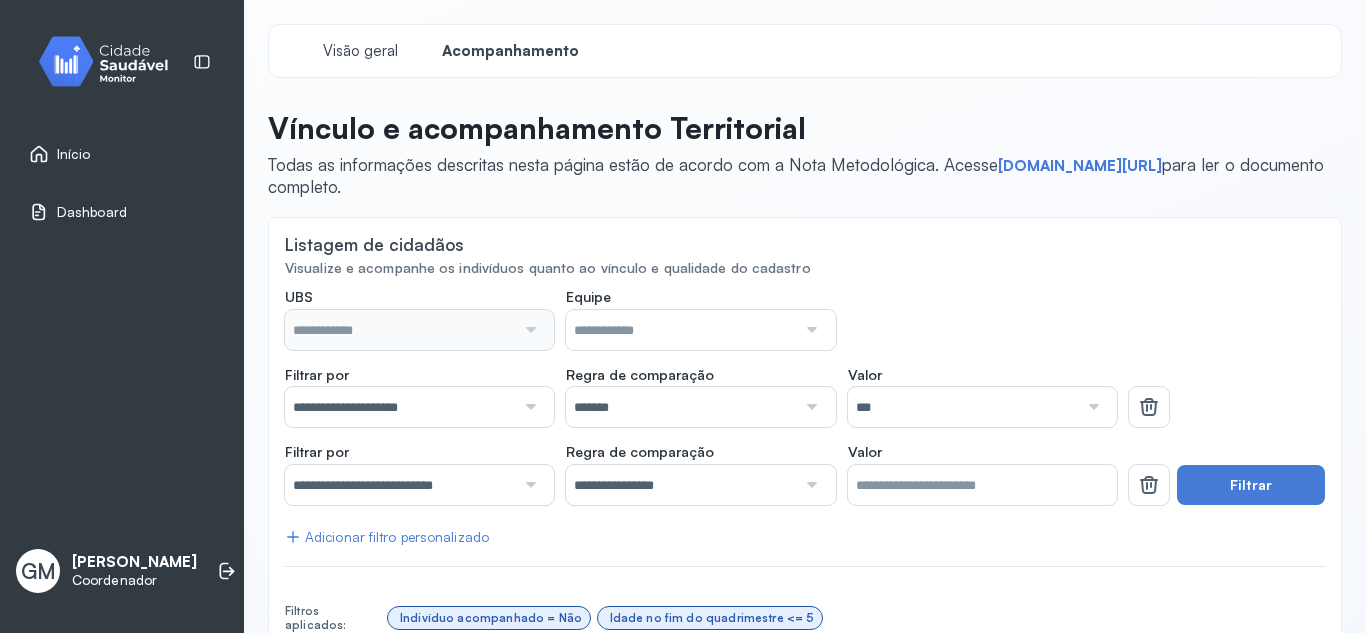 type on "**********" 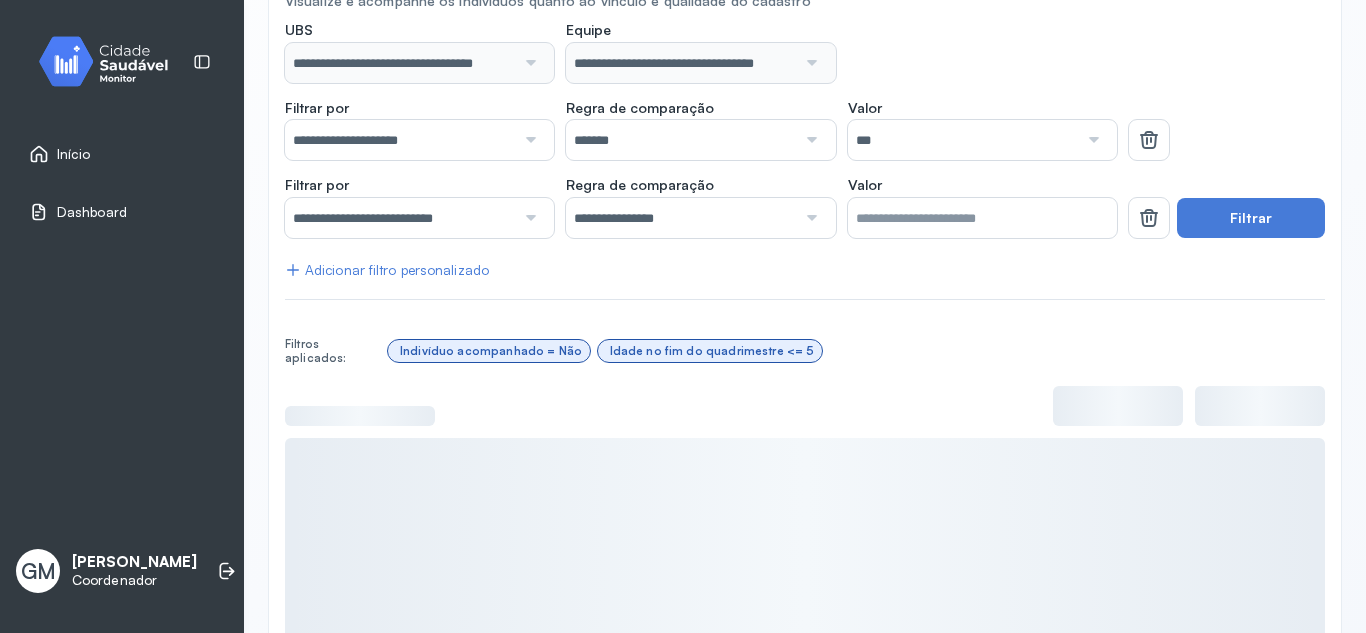 scroll, scrollTop: 387, scrollLeft: 0, axis: vertical 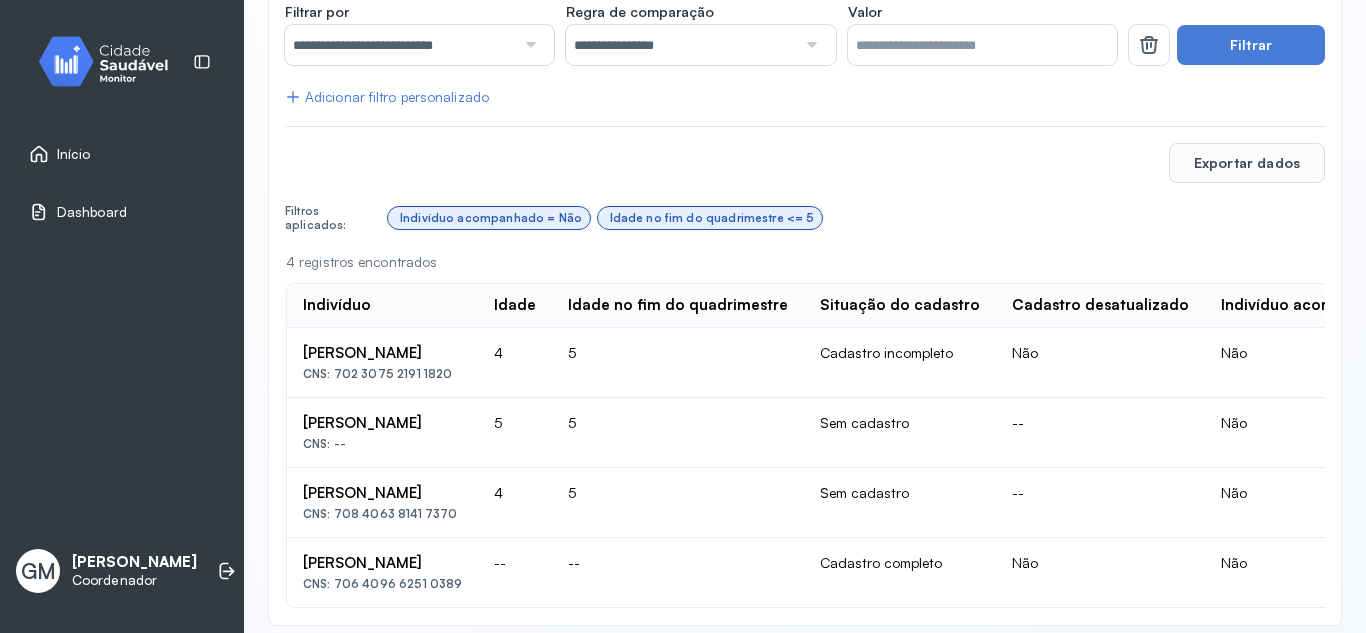 click on "**********" 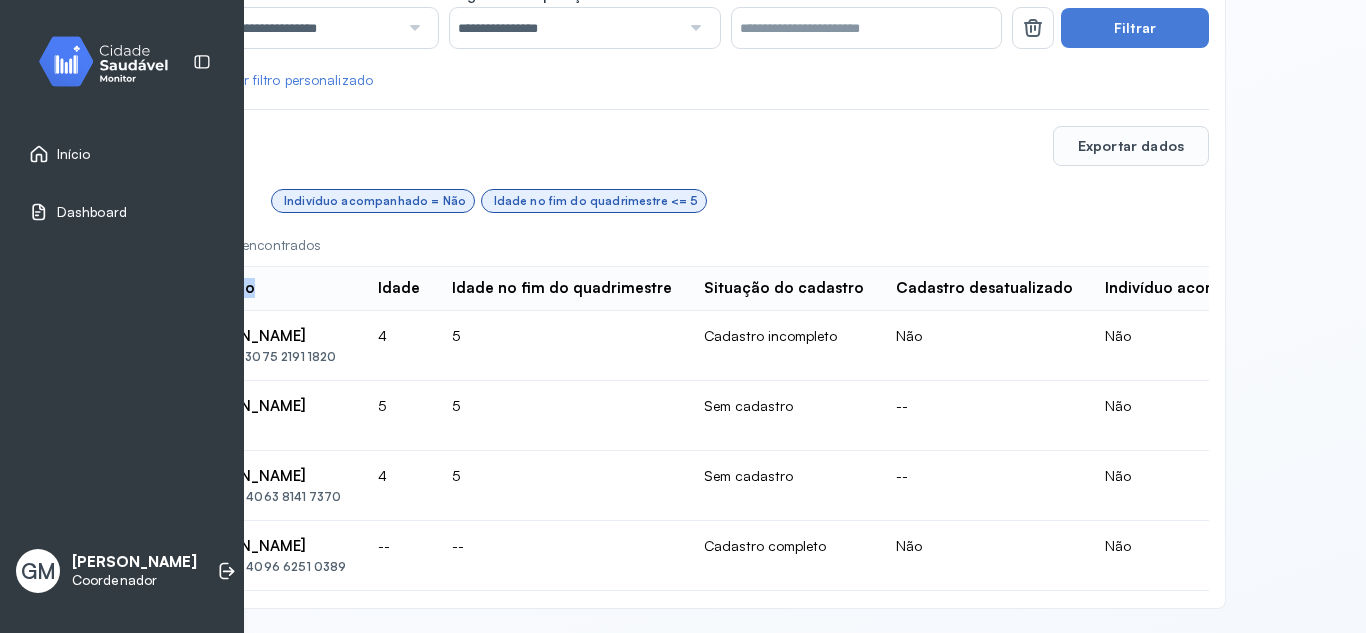 click on "**********" 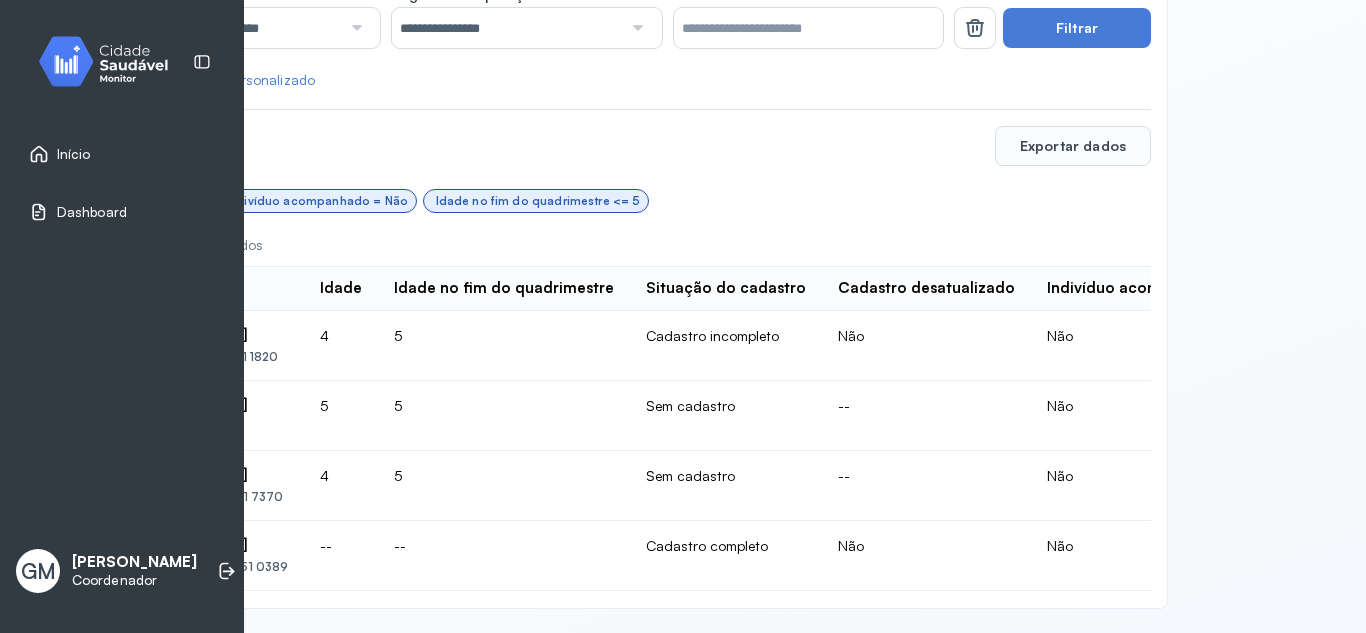scroll, scrollTop: 478, scrollLeft: 0, axis: vertical 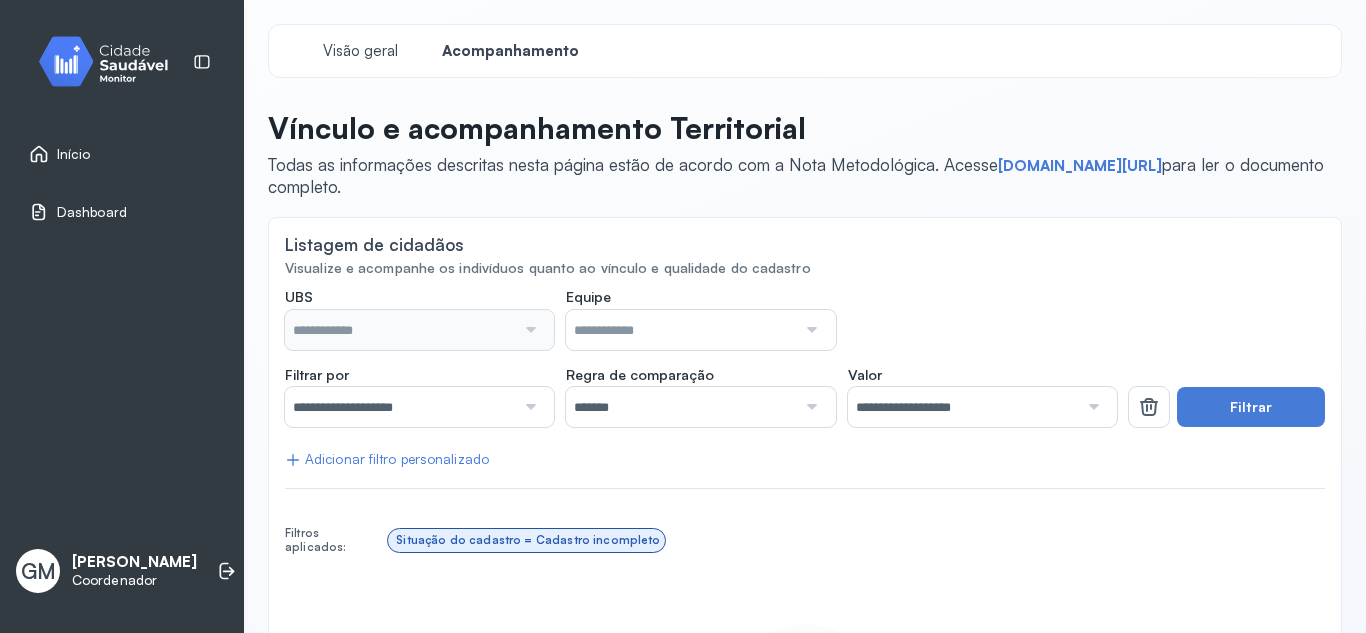 type on "**********" 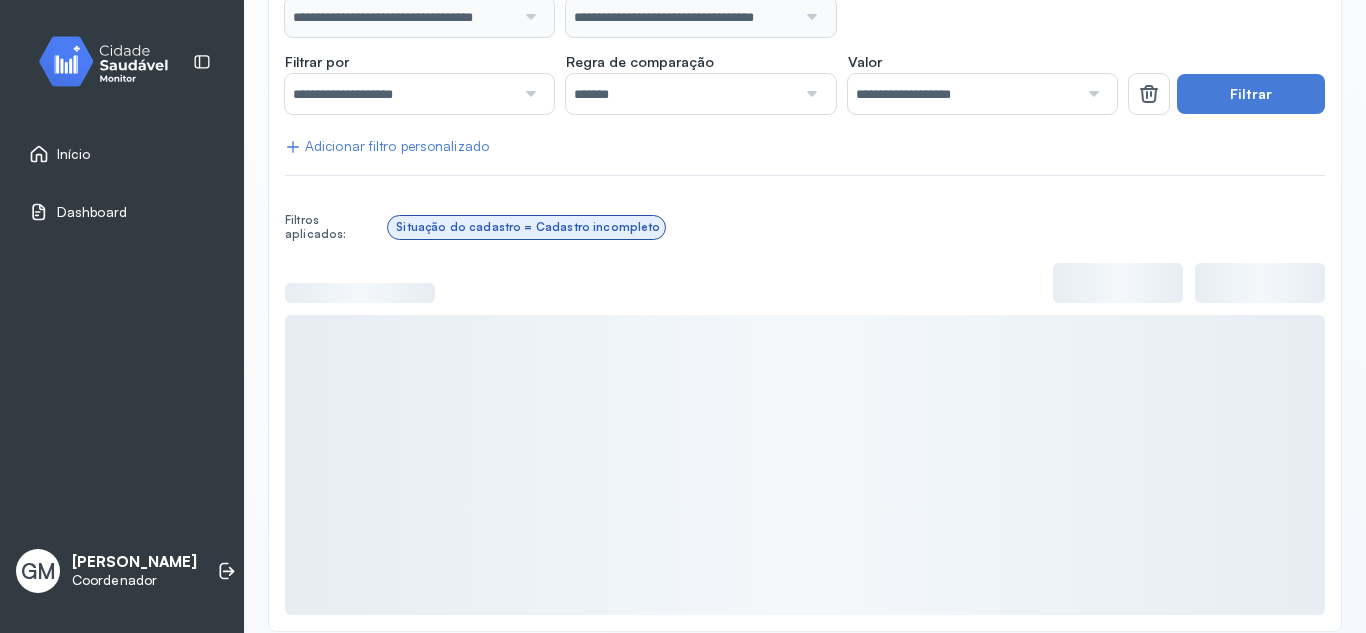 scroll, scrollTop: 336, scrollLeft: 0, axis: vertical 